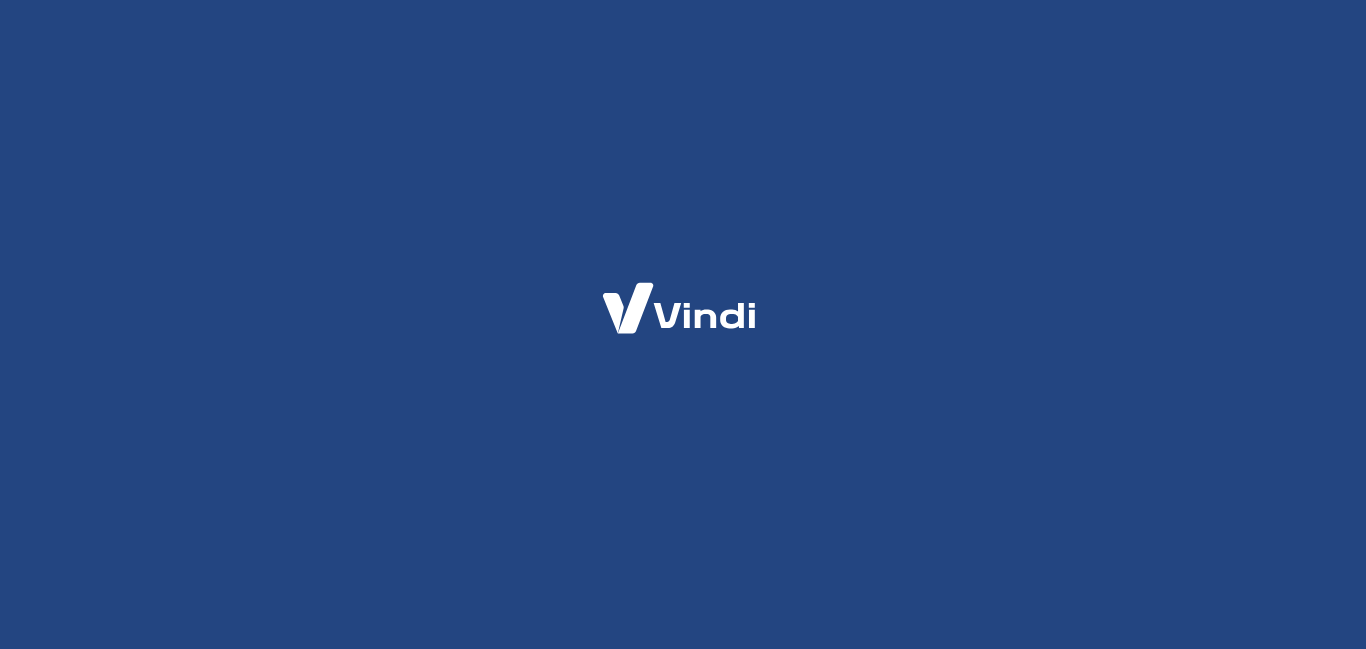 scroll, scrollTop: 0, scrollLeft: 0, axis: both 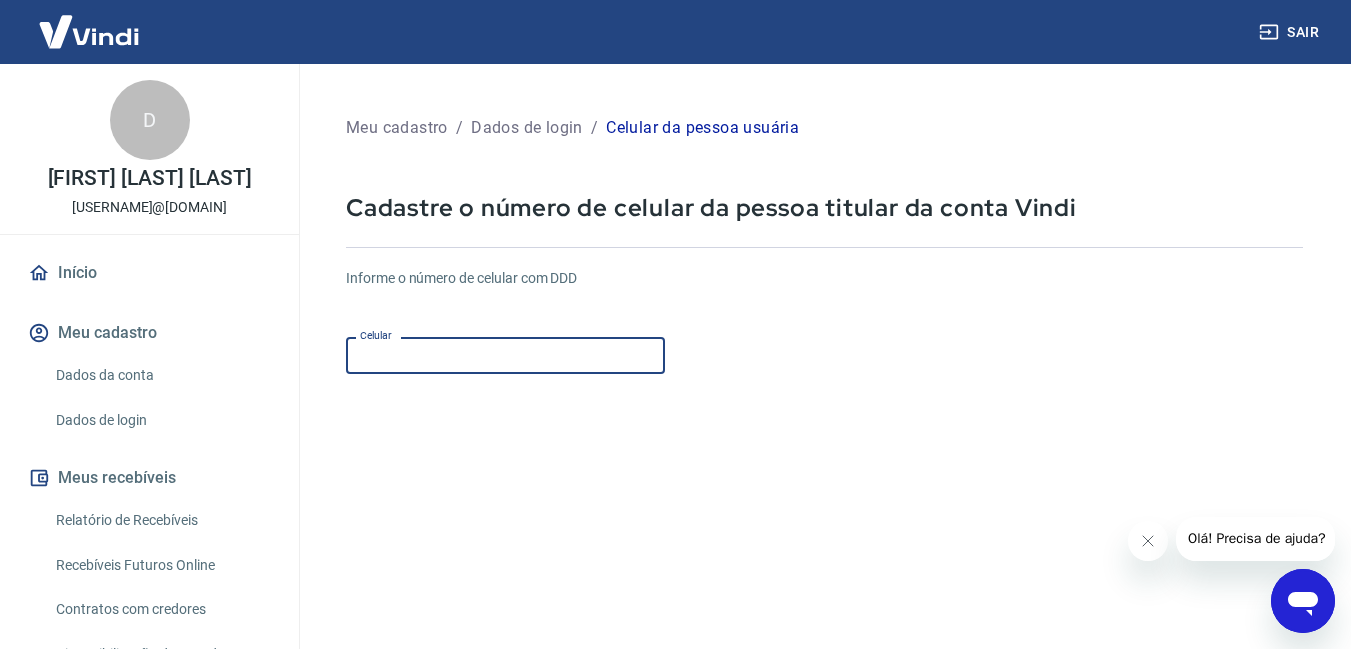 click on "Celular" at bounding box center (505, 355) 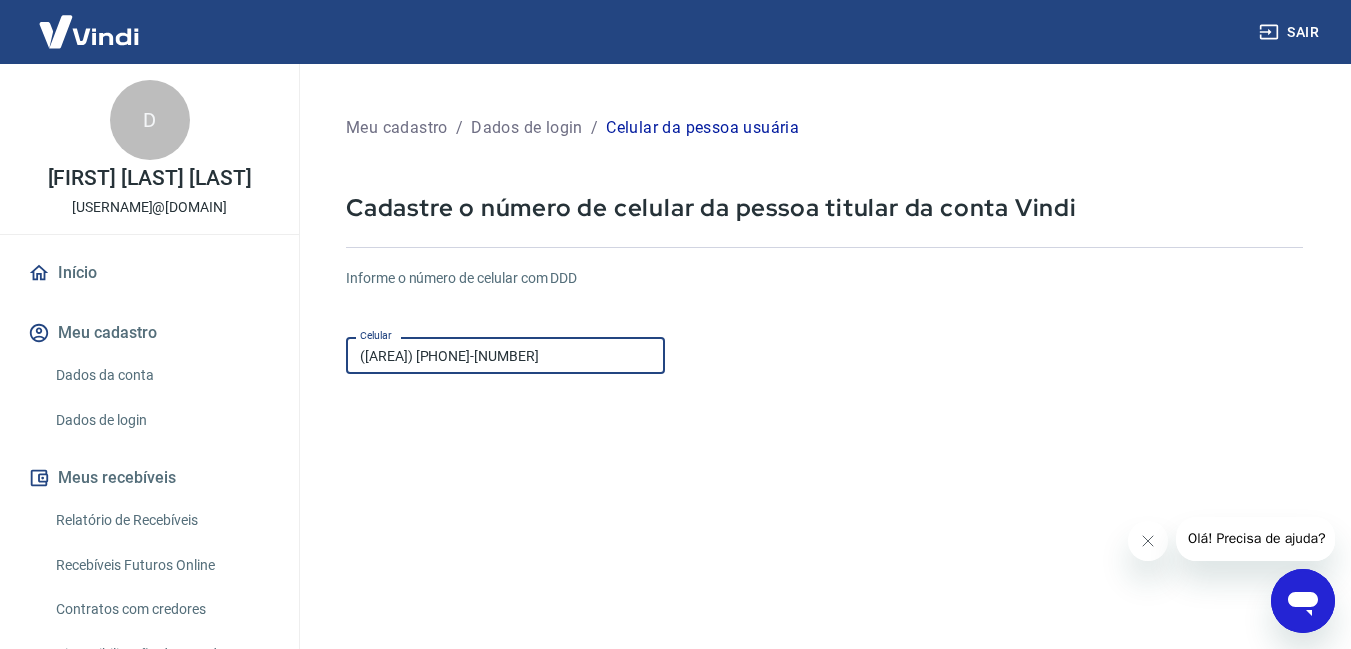 scroll, scrollTop: 298, scrollLeft: 0, axis: vertical 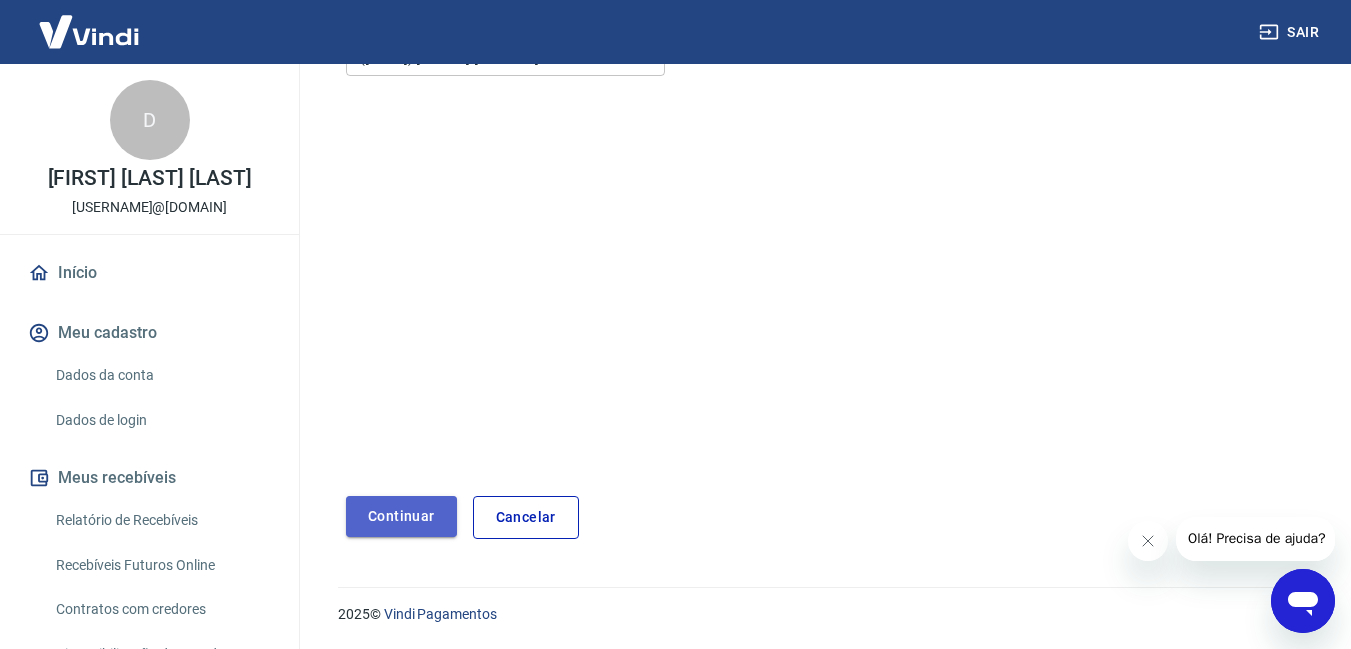 click on "Continuar" at bounding box center (401, 516) 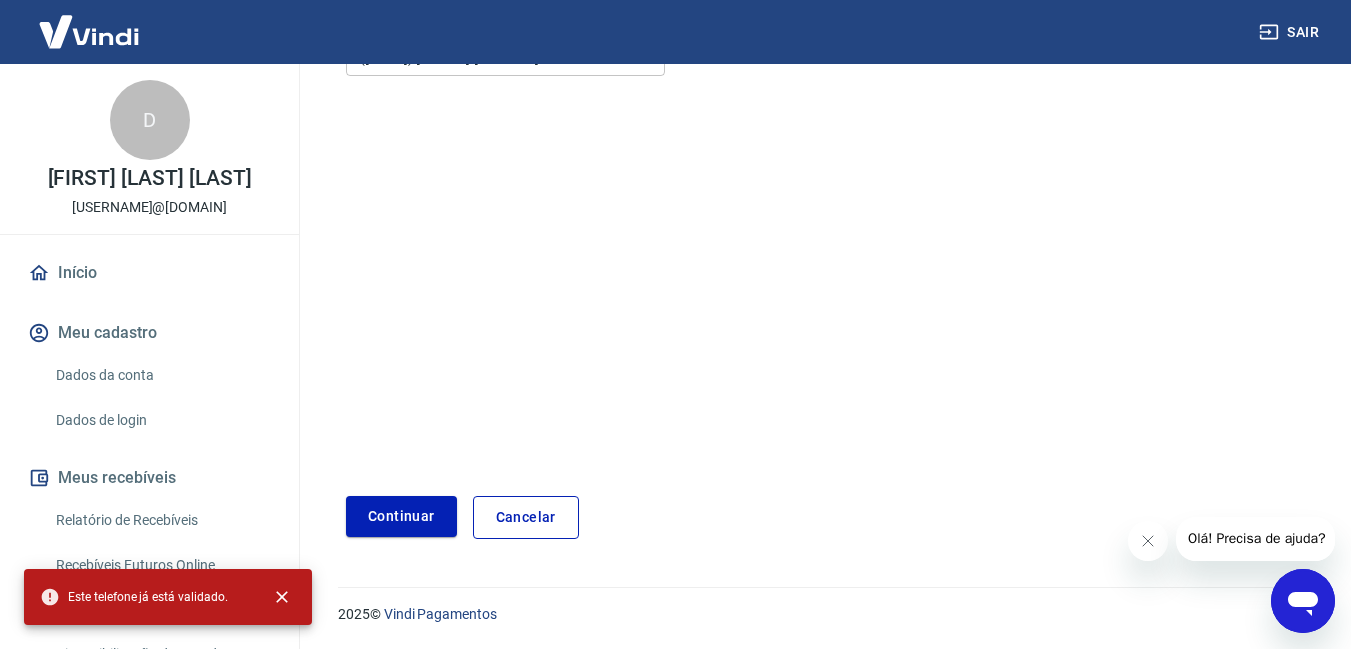 click at bounding box center [89, 31] 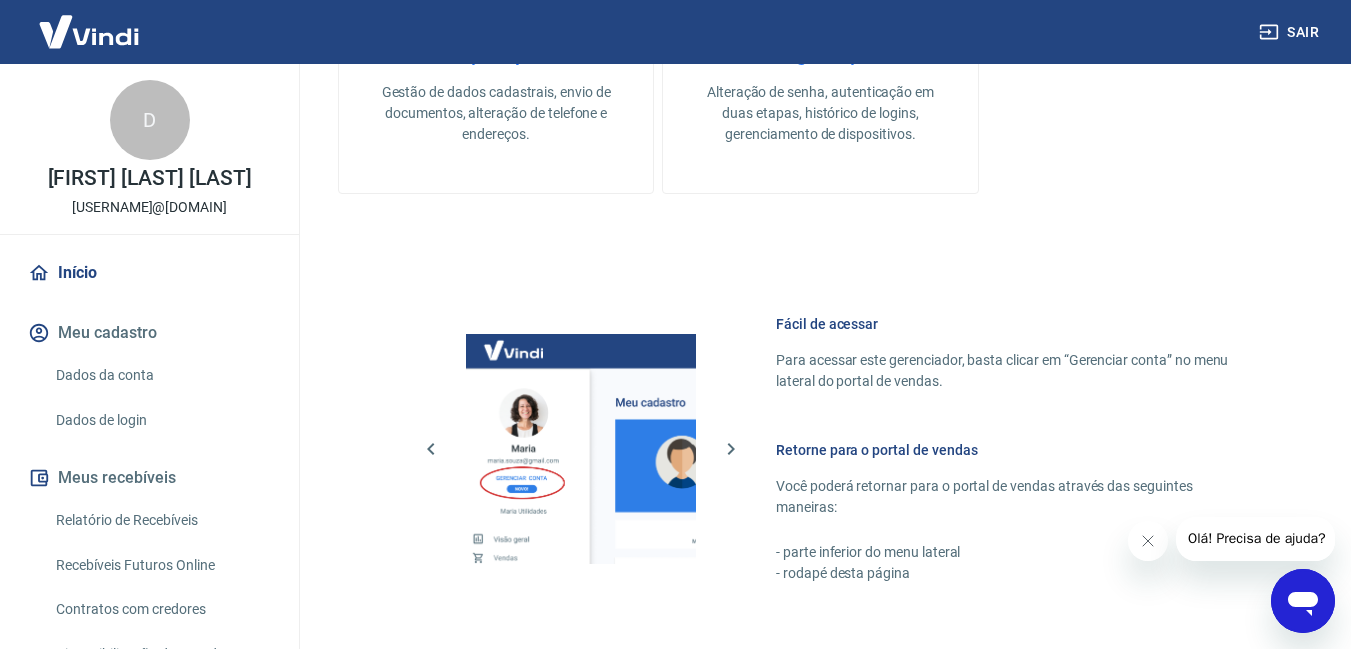 scroll, scrollTop: 1347, scrollLeft: 0, axis: vertical 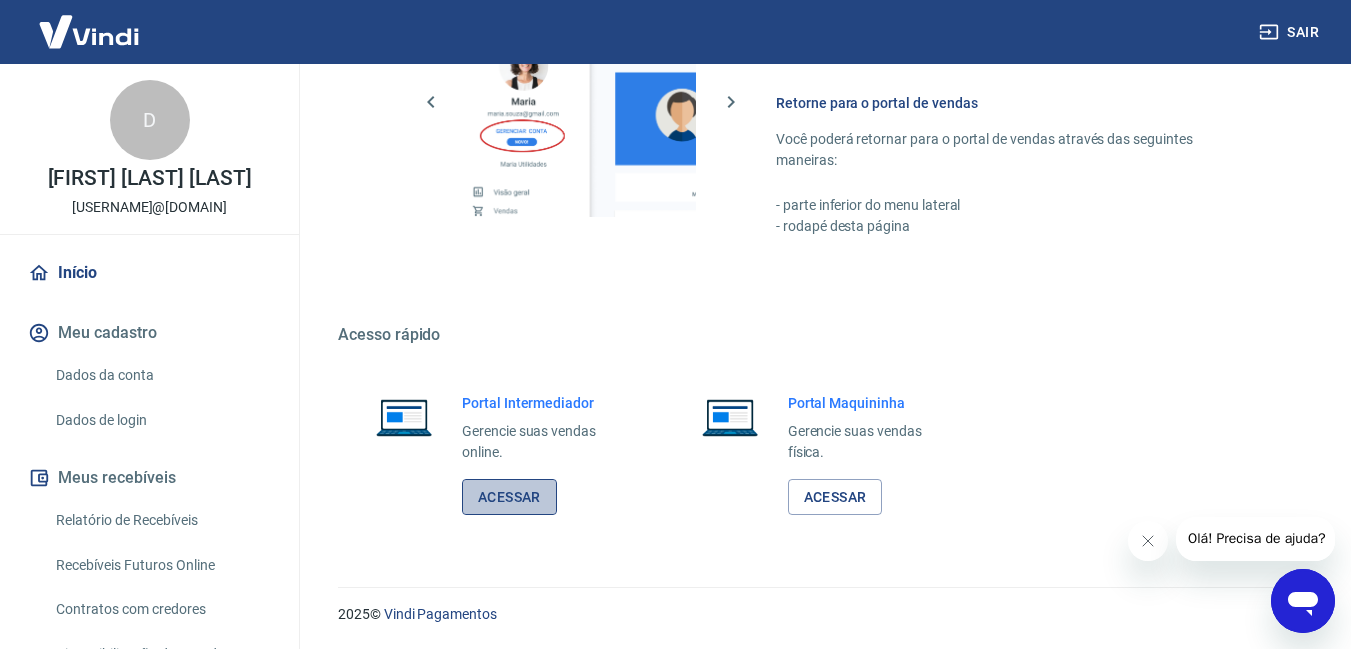click on "Acessar" at bounding box center [509, 497] 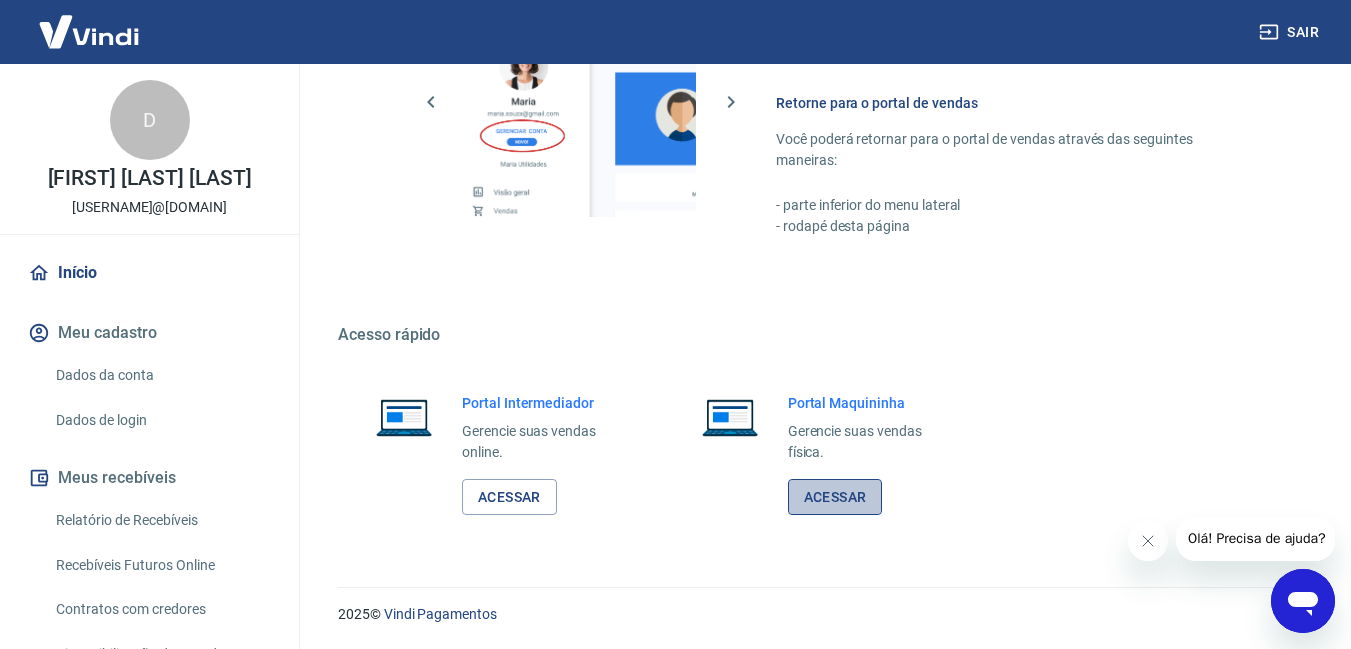 click on "Acessar" at bounding box center (835, 497) 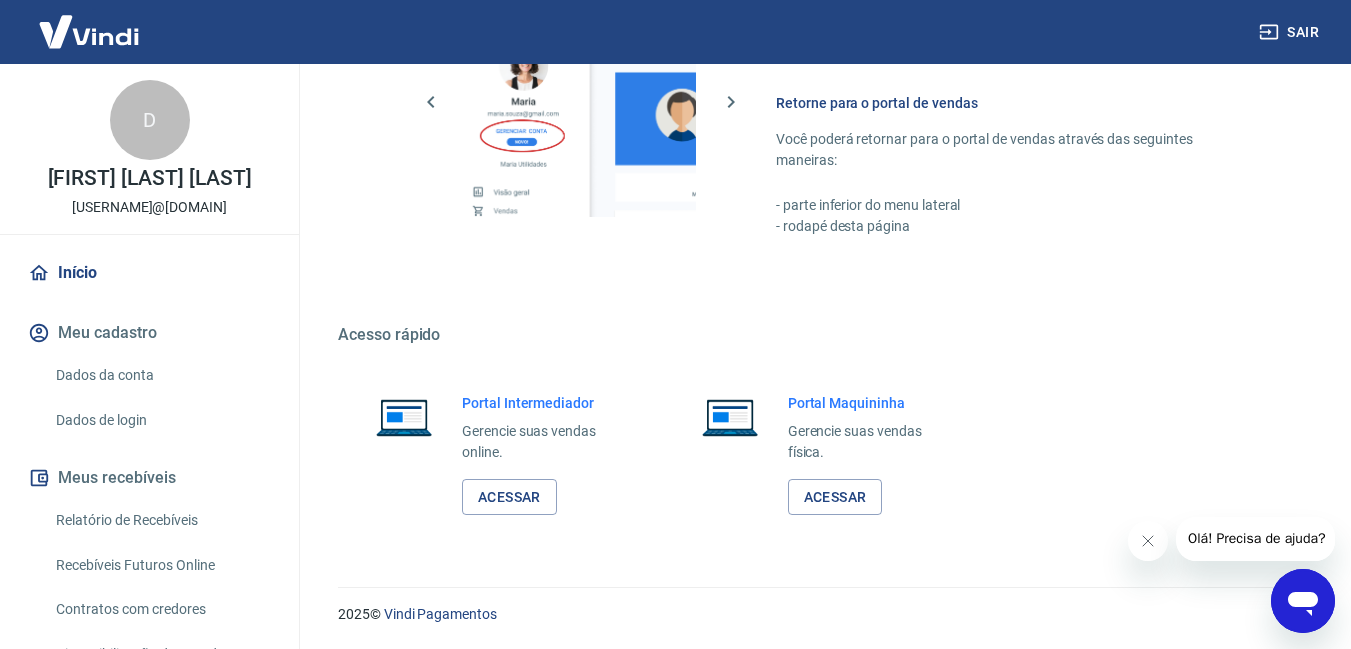 scroll, scrollTop: 145, scrollLeft: 0, axis: vertical 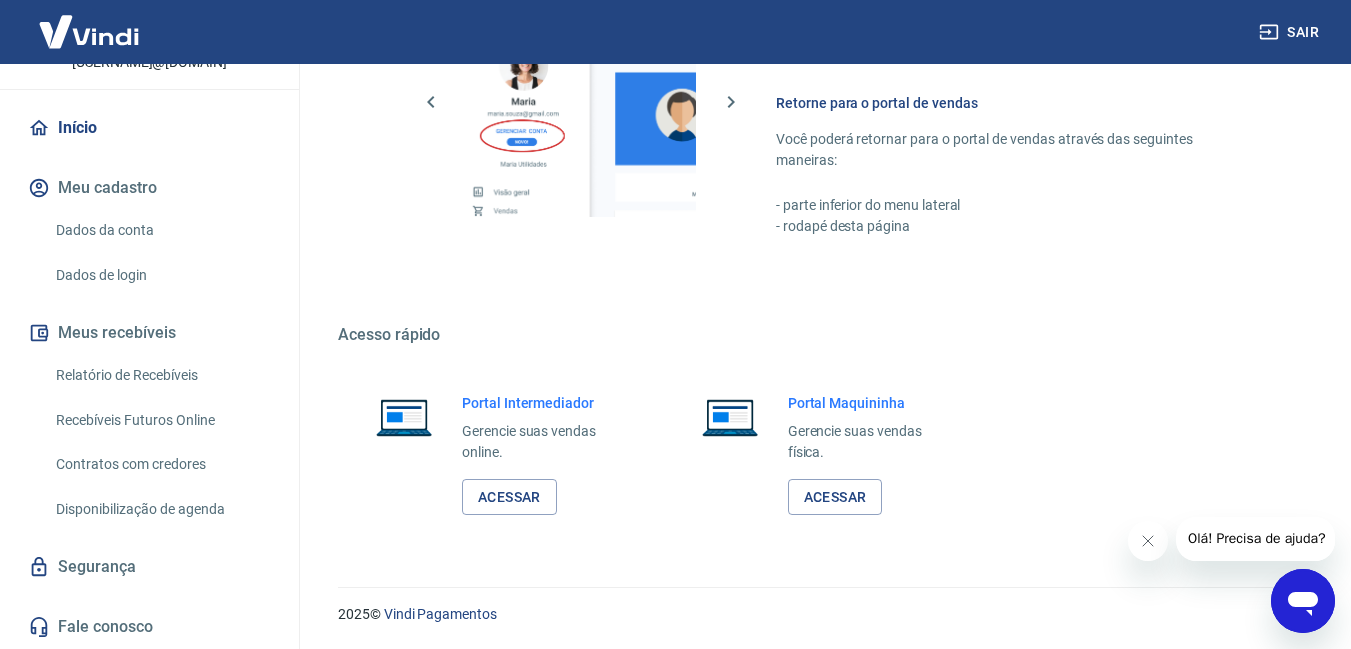click on "Recebíveis Futuros Online" at bounding box center [161, 420] 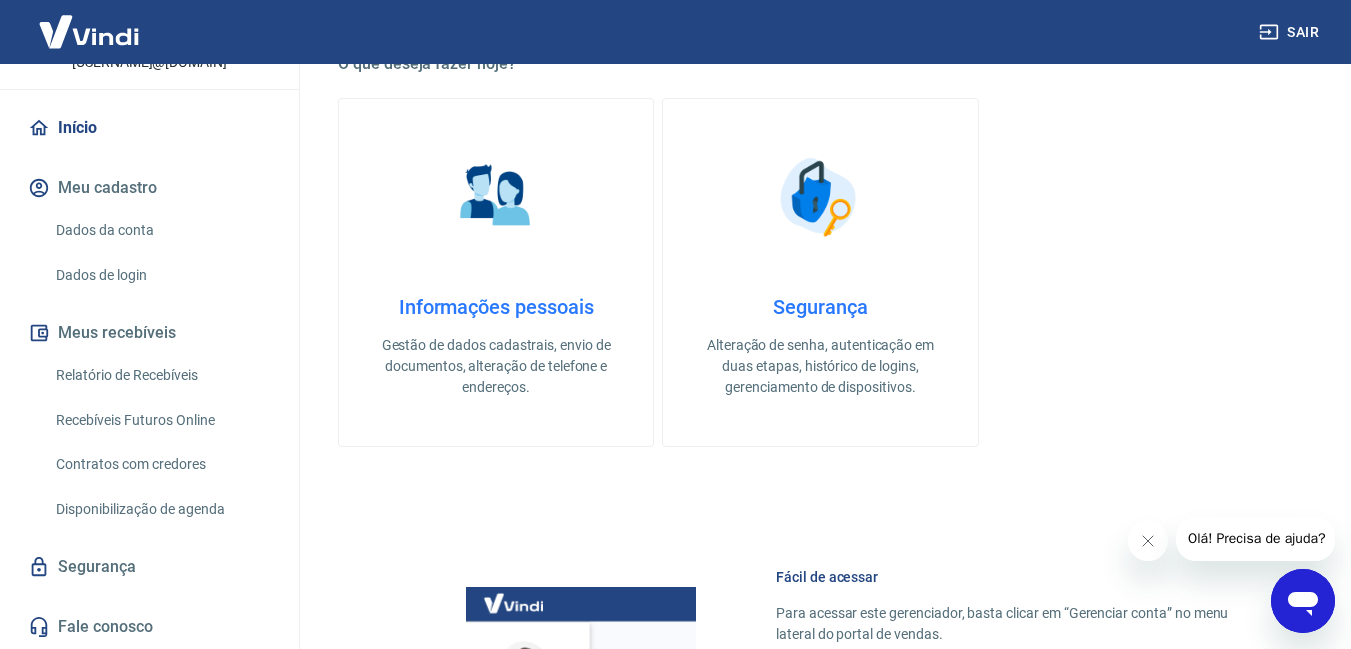 scroll, scrollTop: 647, scrollLeft: 0, axis: vertical 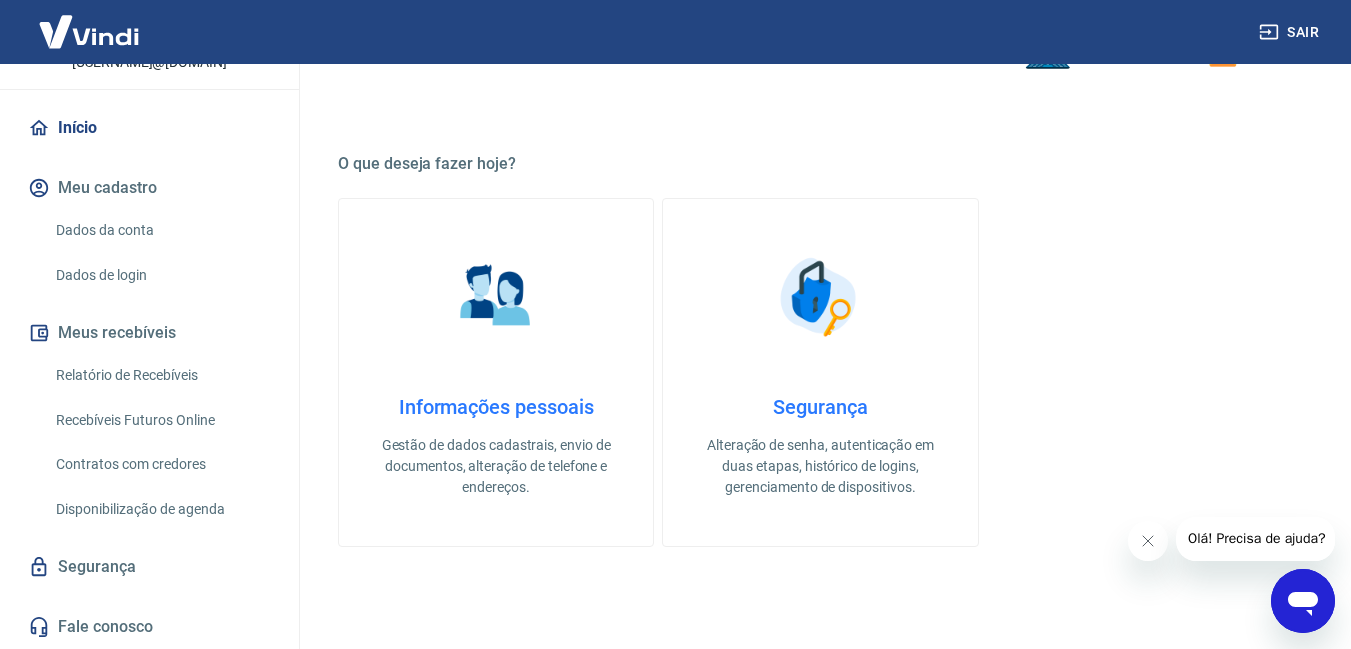 click on "Gestão de dados cadastrais, envio de documentos, alteração de telefone e endereços." at bounding box center (496, 466) 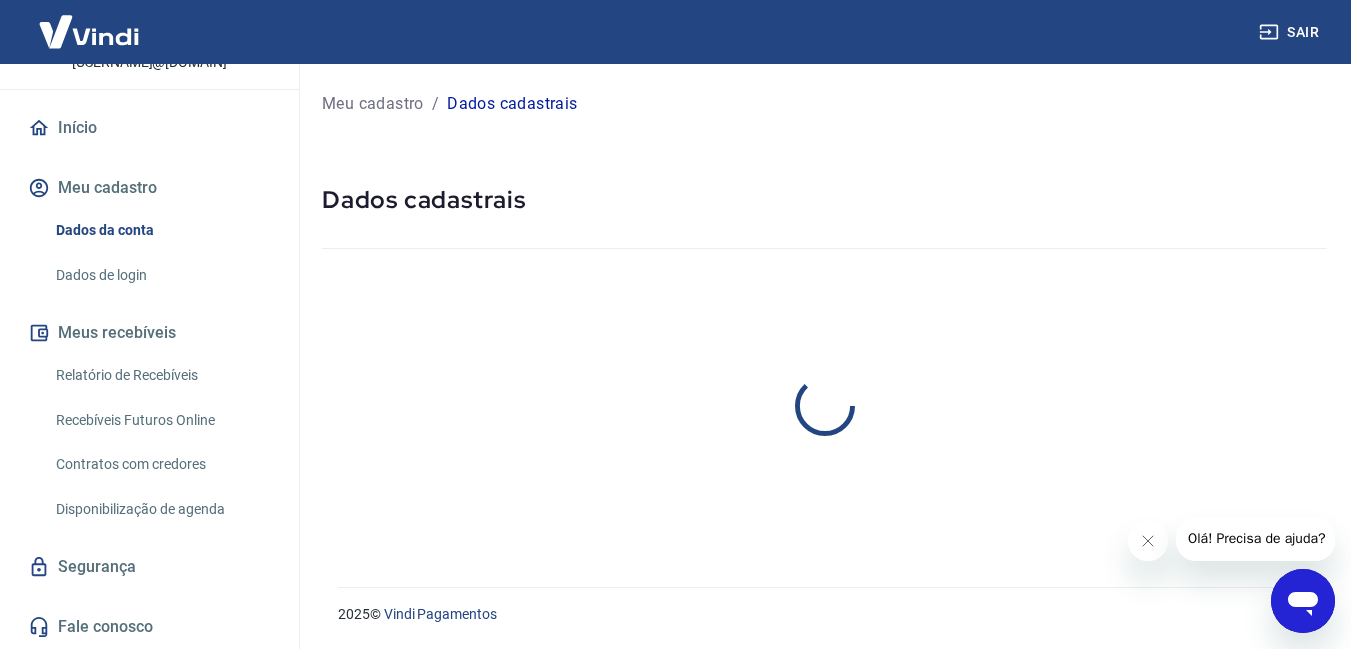 scroll, scrollTop: 0, scrollLeft: 0, axis: both 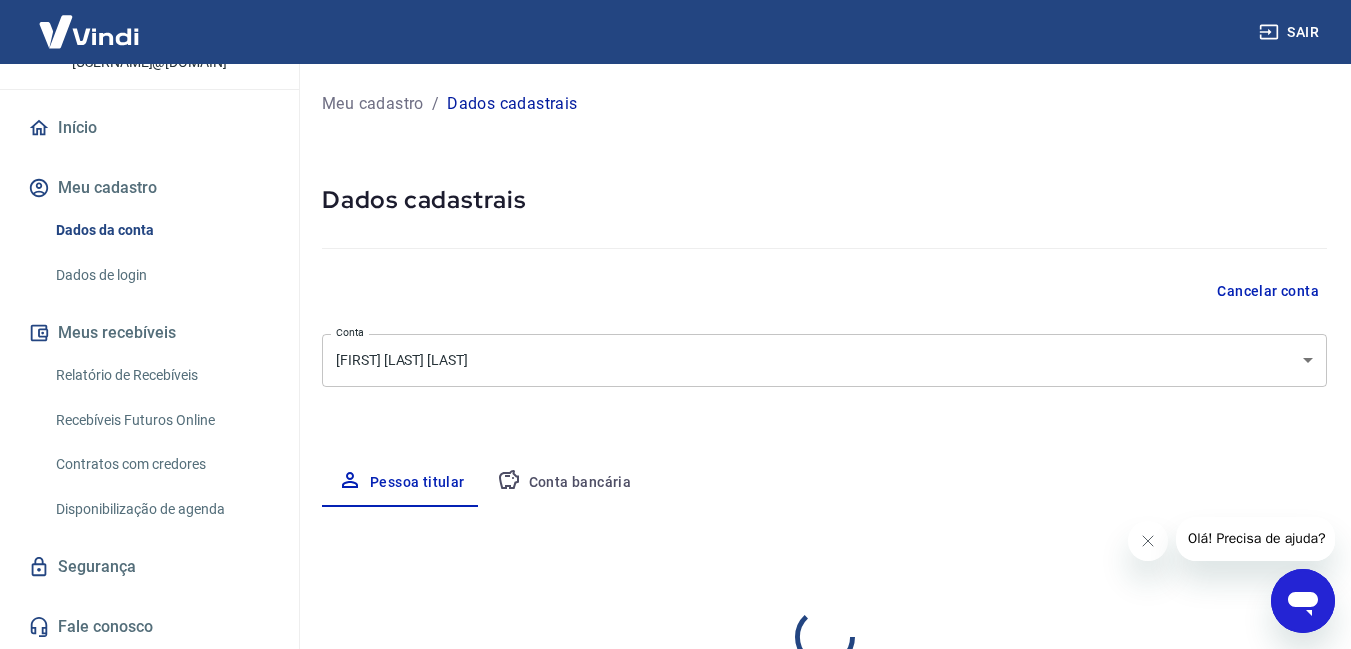 select on "RS" 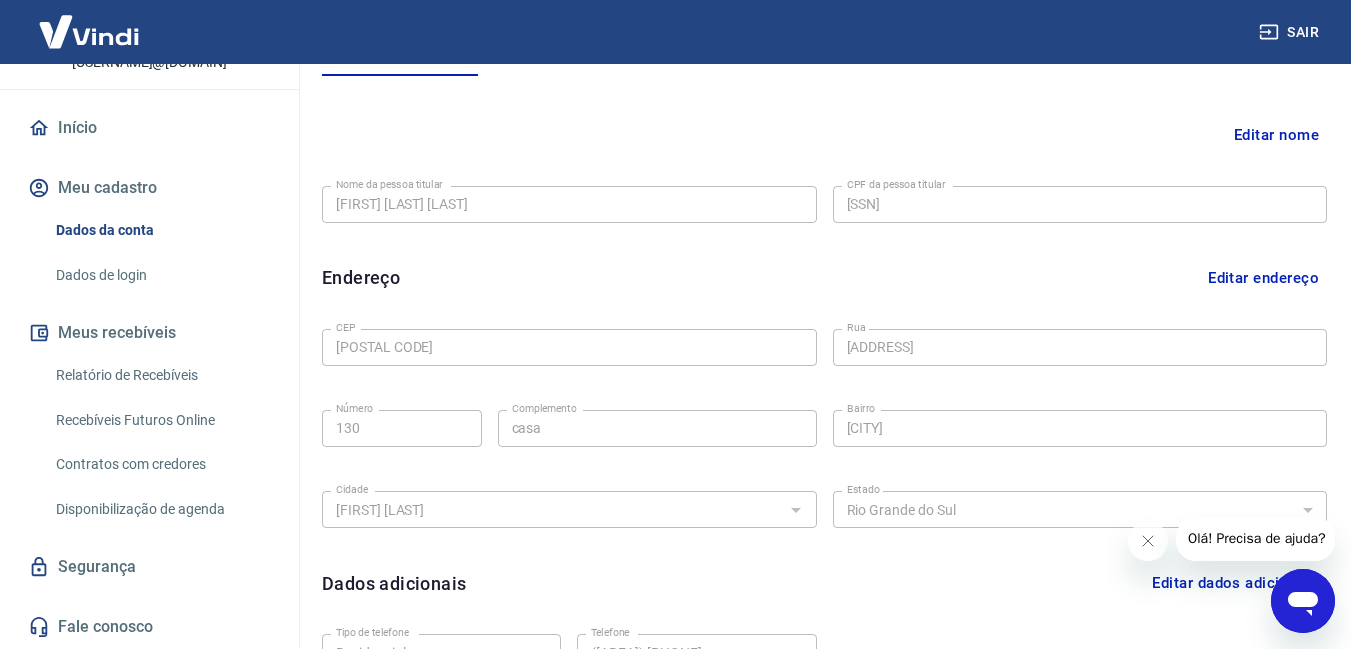 scroll, scrollTop: 631, scrollLeft: 0, axis: vertical 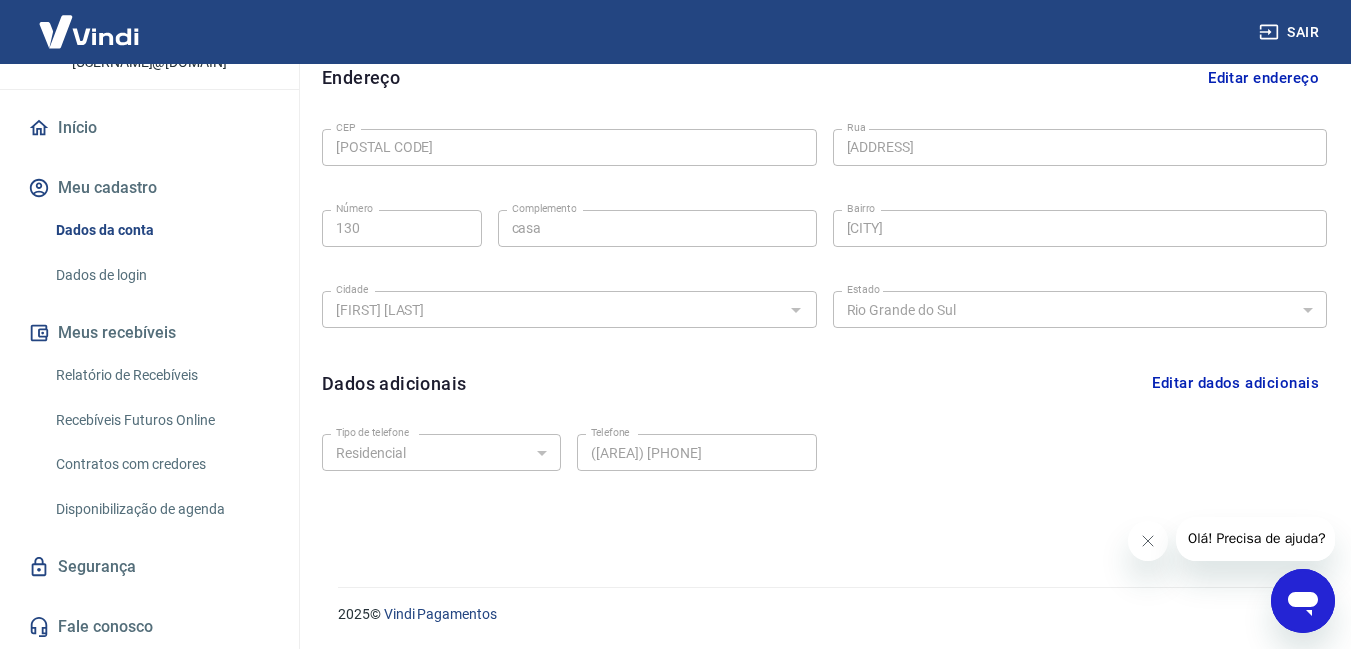 click on "Editar dados adicionais" at bounding box center (1235, 383) 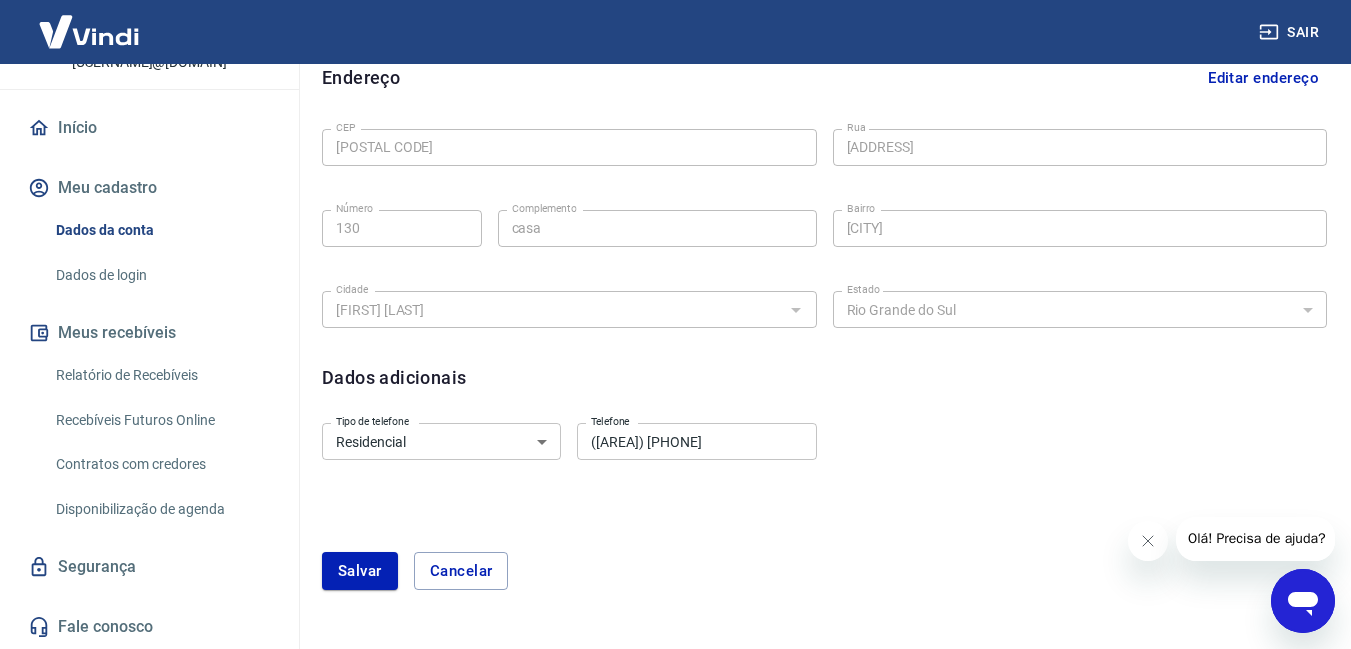 click on "Residencial Comercial" at bounding box center [441, 441] 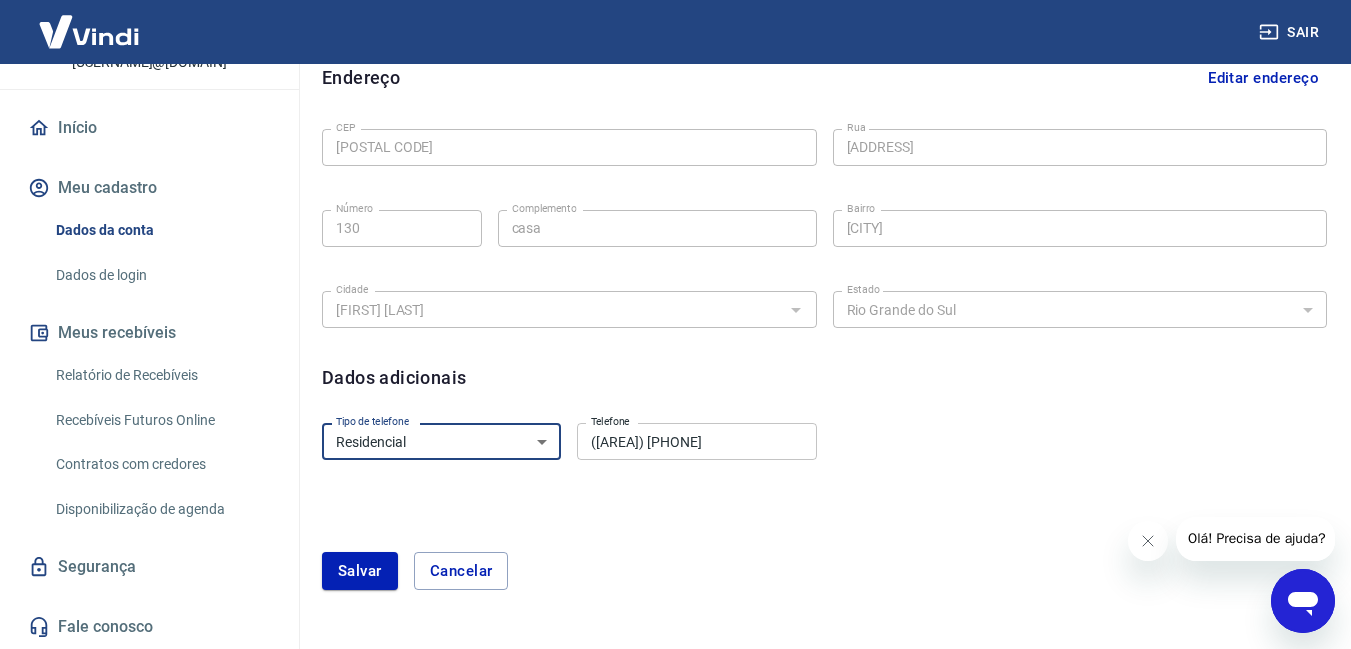 click on "Tipo de telefone Residencial Comercial Tipo de telefone Telefone (11) 9999-9999 Telefone Salvar Cancelar" at bounding box center (824, 514) 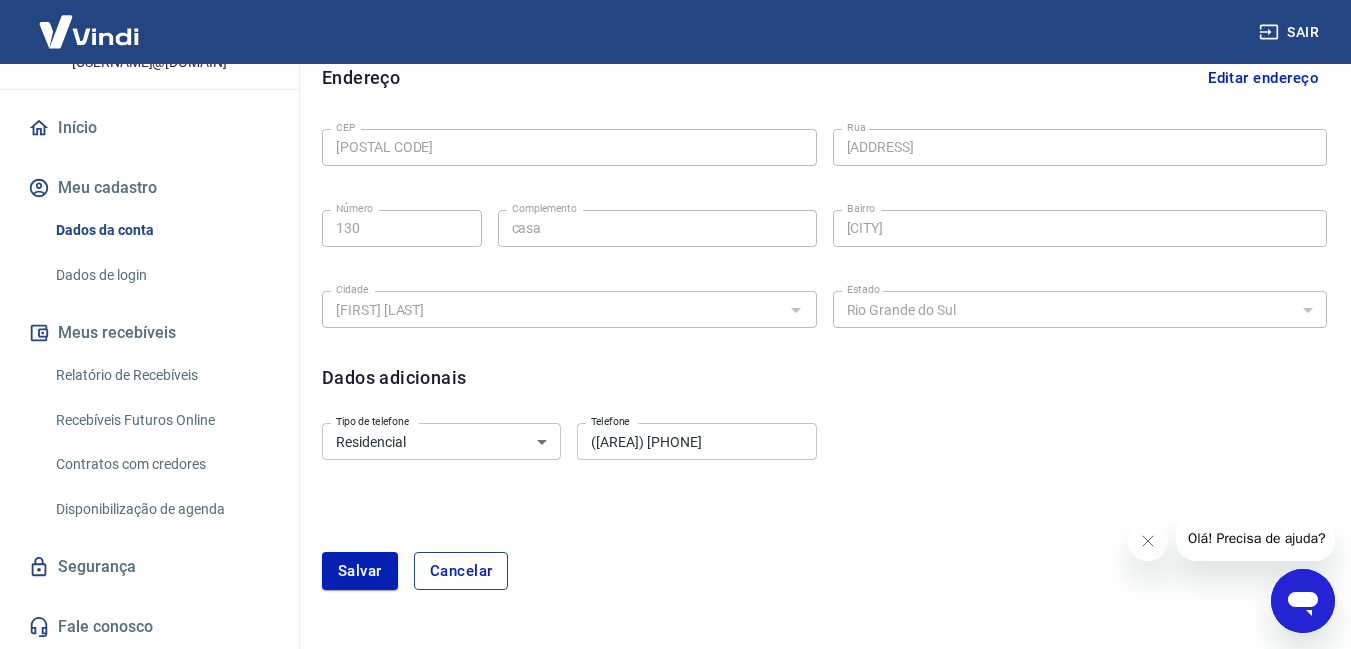 click on "Cancelar" at bounding box center (461, 571) 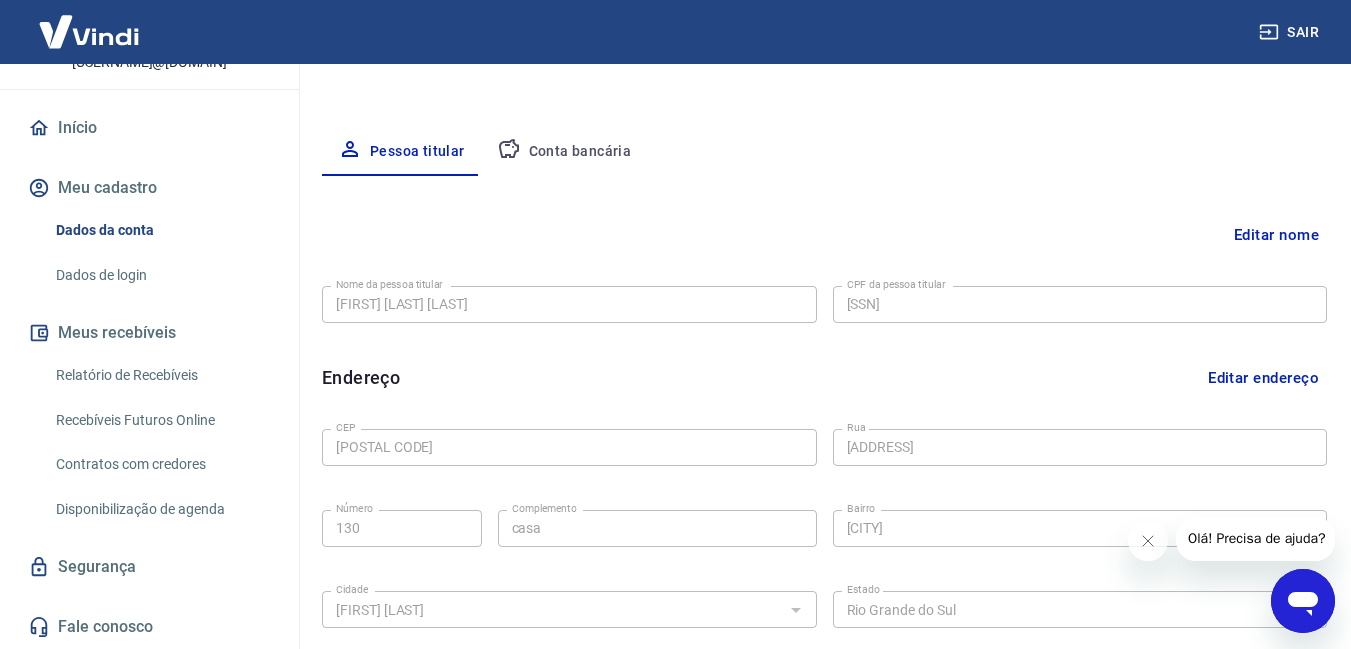 drag, startPoint x: 616, startPoint y: 448, endPoint x: 521, endPoint y: 148, distance: 314.68237 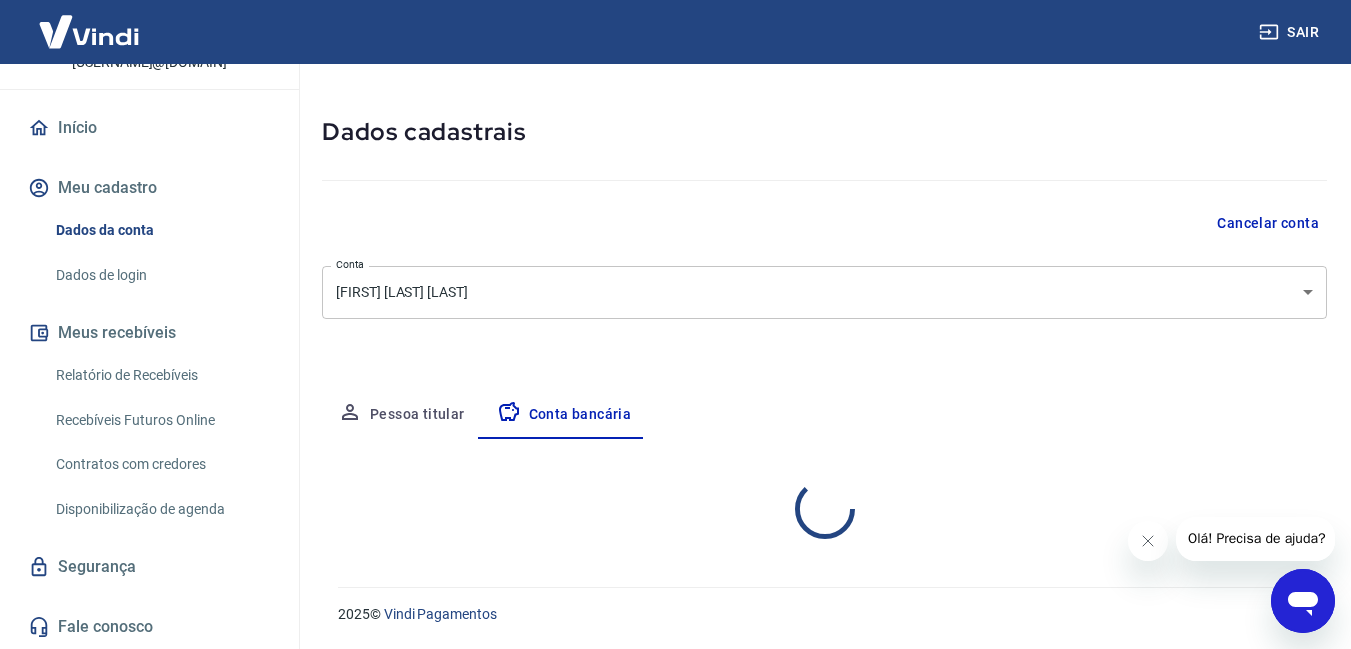 select on "3" 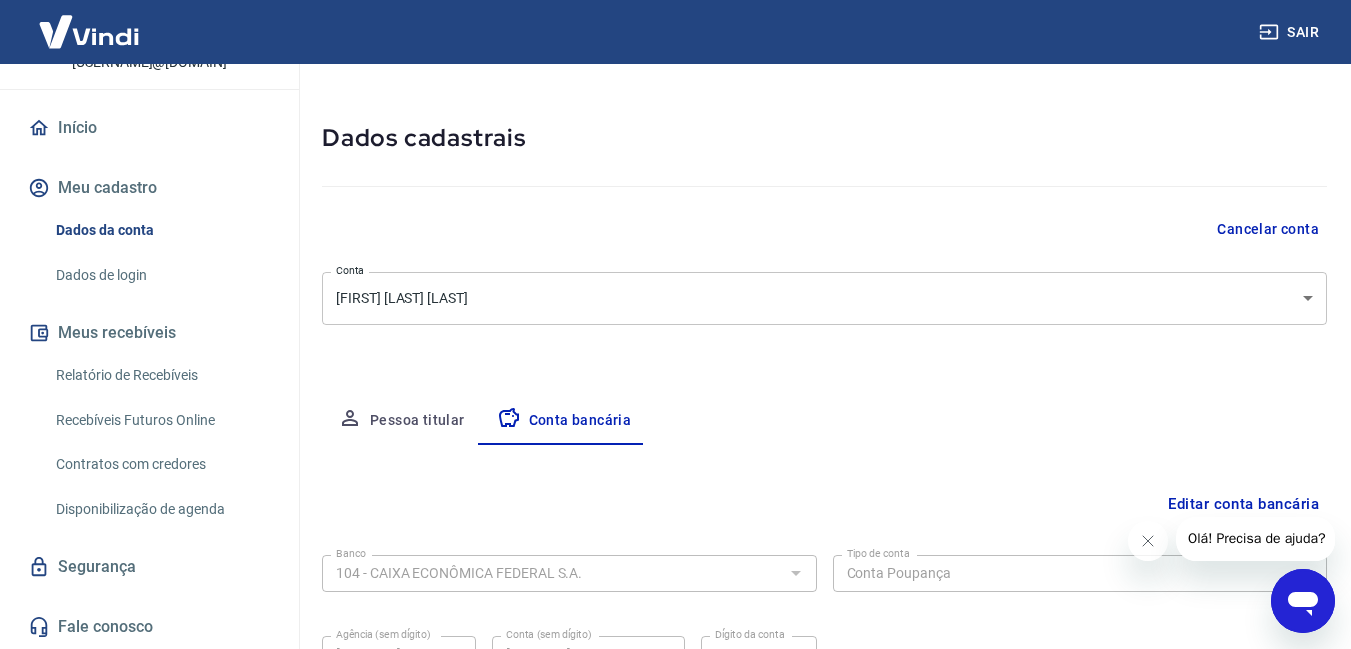 scroll, scrollTop: 262, scrollLeft: 0, axis: vertical 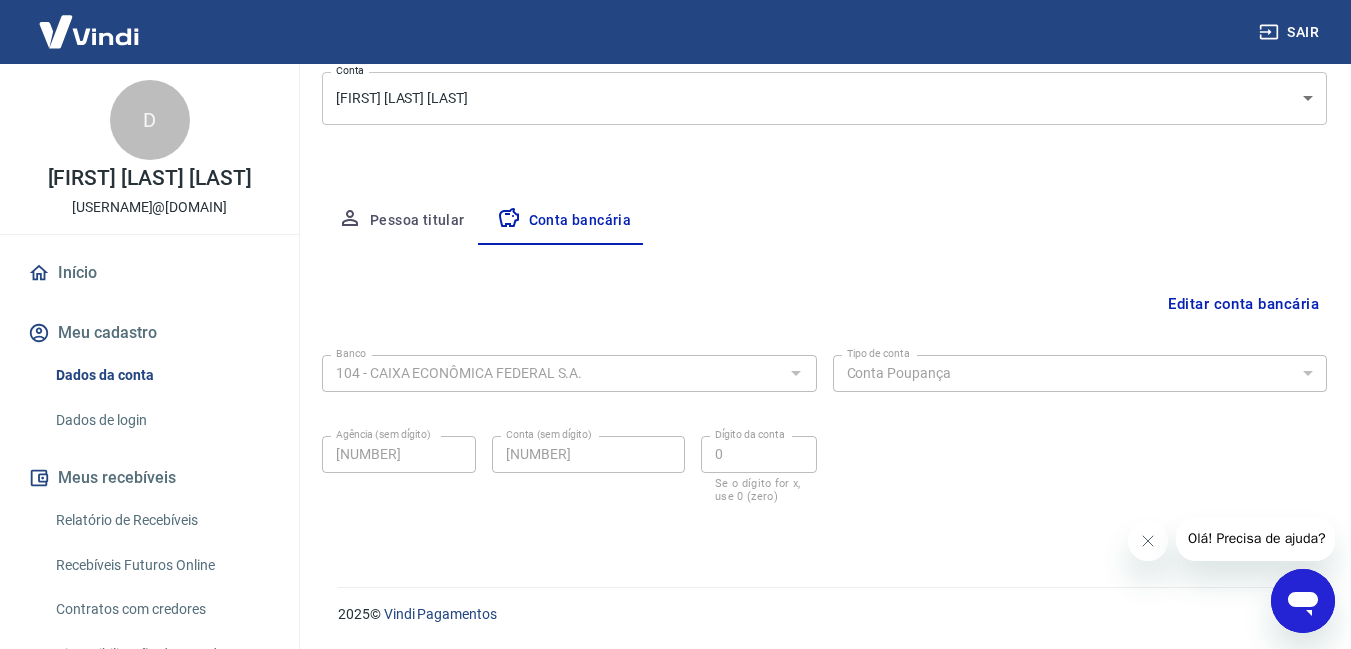 click on "Início" at bounding box center (149, 273) 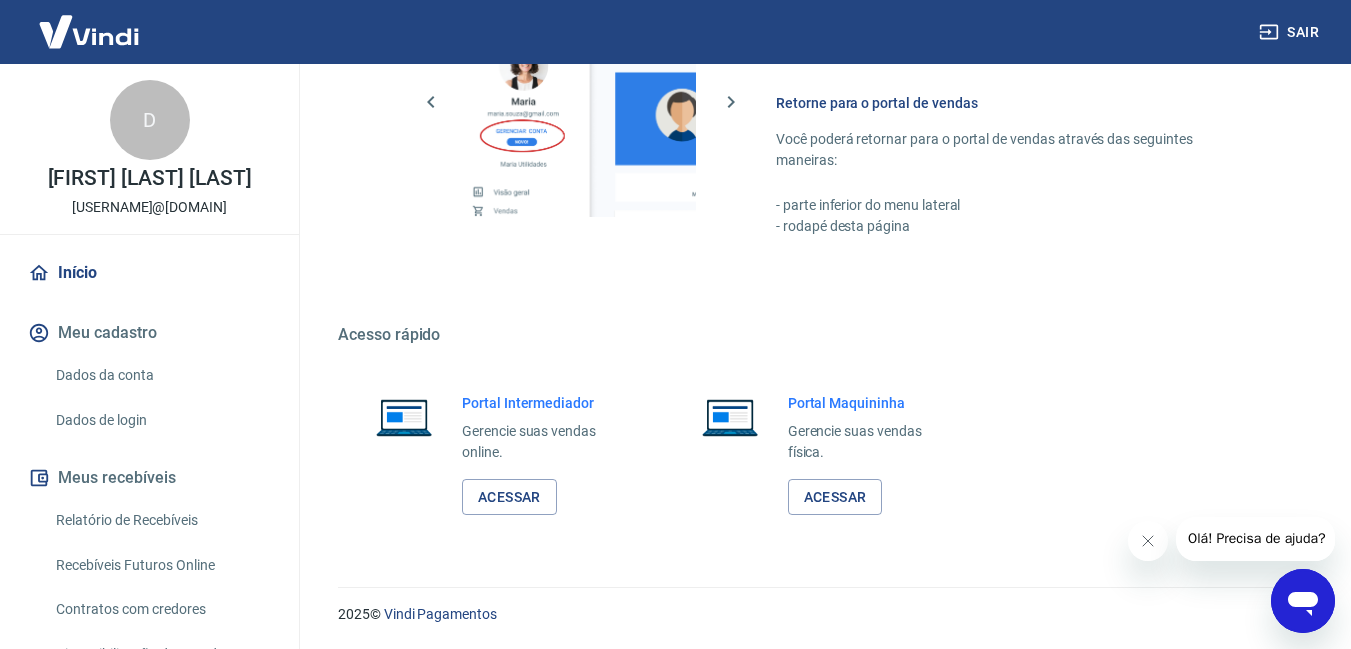 scroll, scrollTop: 1047, scrollLeft: 0, axis: vertical 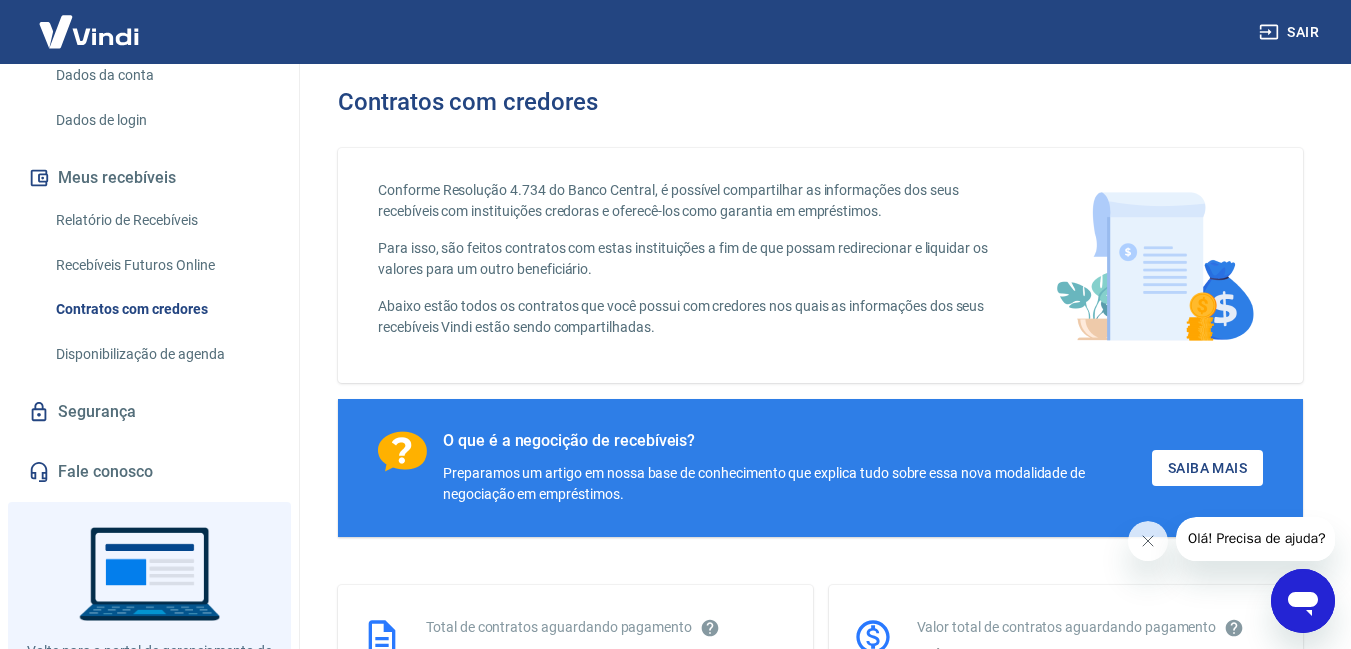 click on "Contratos com credores" at bounding box center (161, 309) 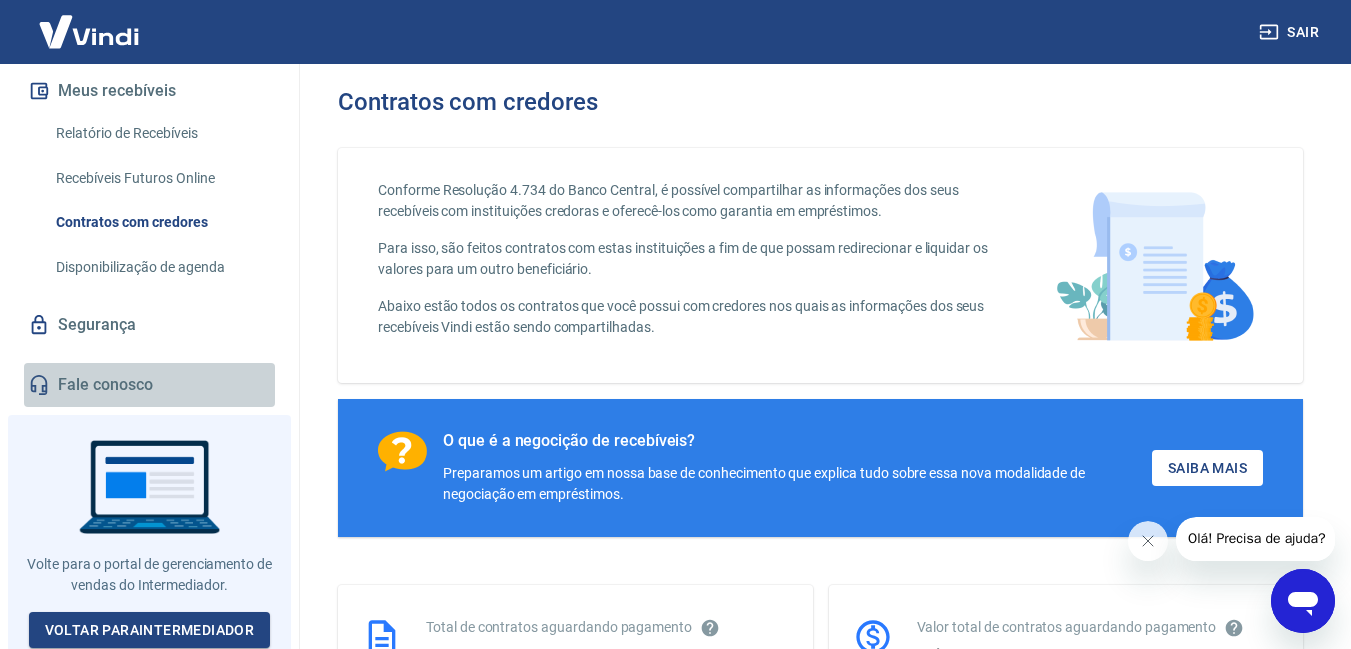 click on "Fale conosco" at bounding box center [149, 385] 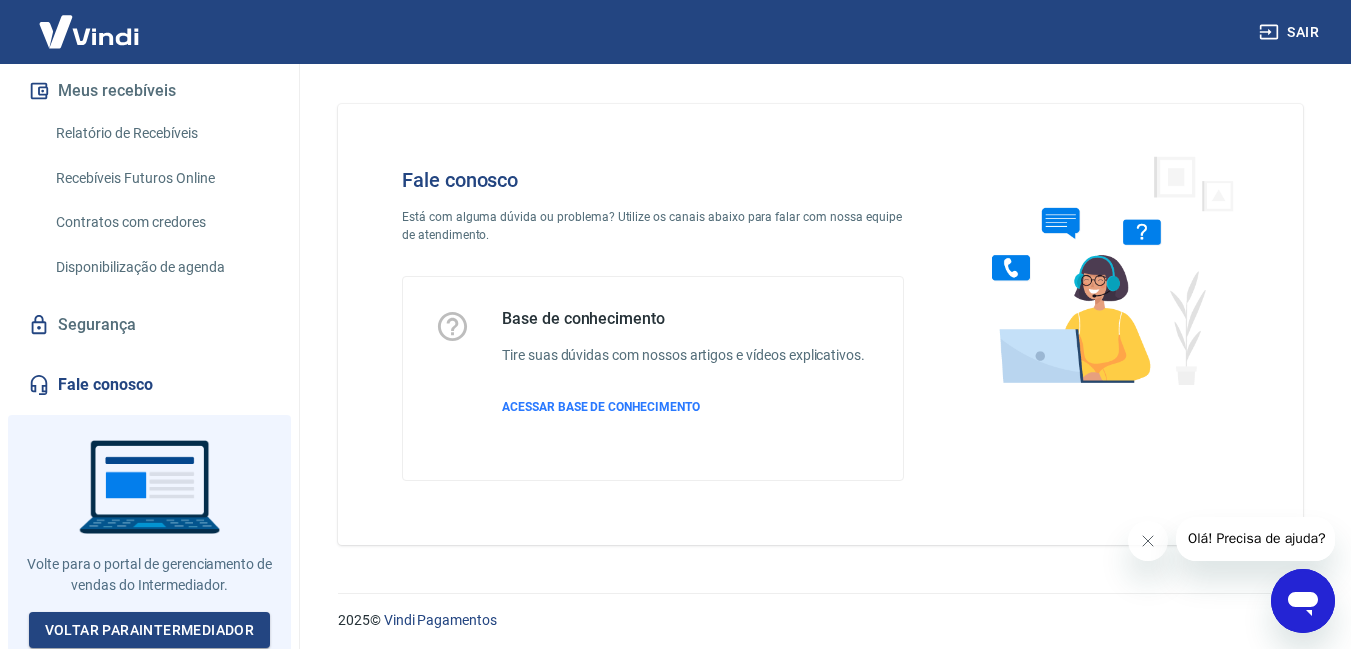 scroll, scrollTop: 6, scrollLeft: 0, axis: vertical 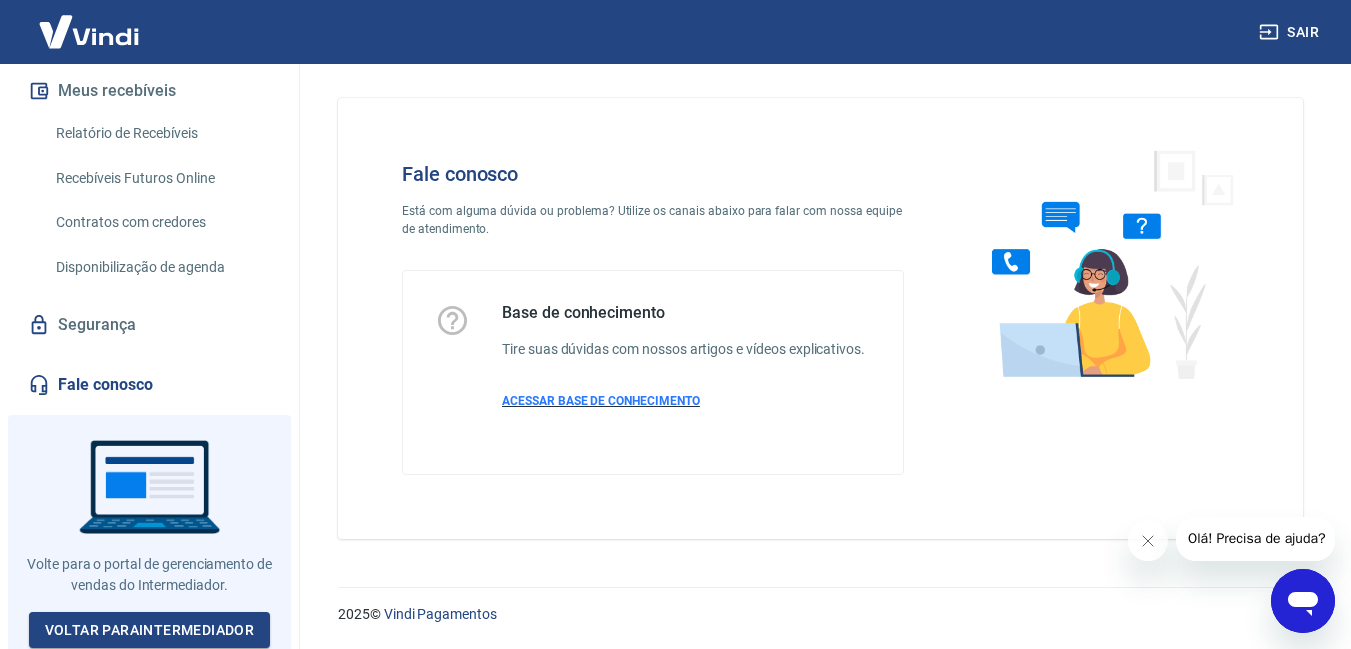 click on "ACESSAR BASE DE CONHECIMENTO" at bounding box center (601, 401) 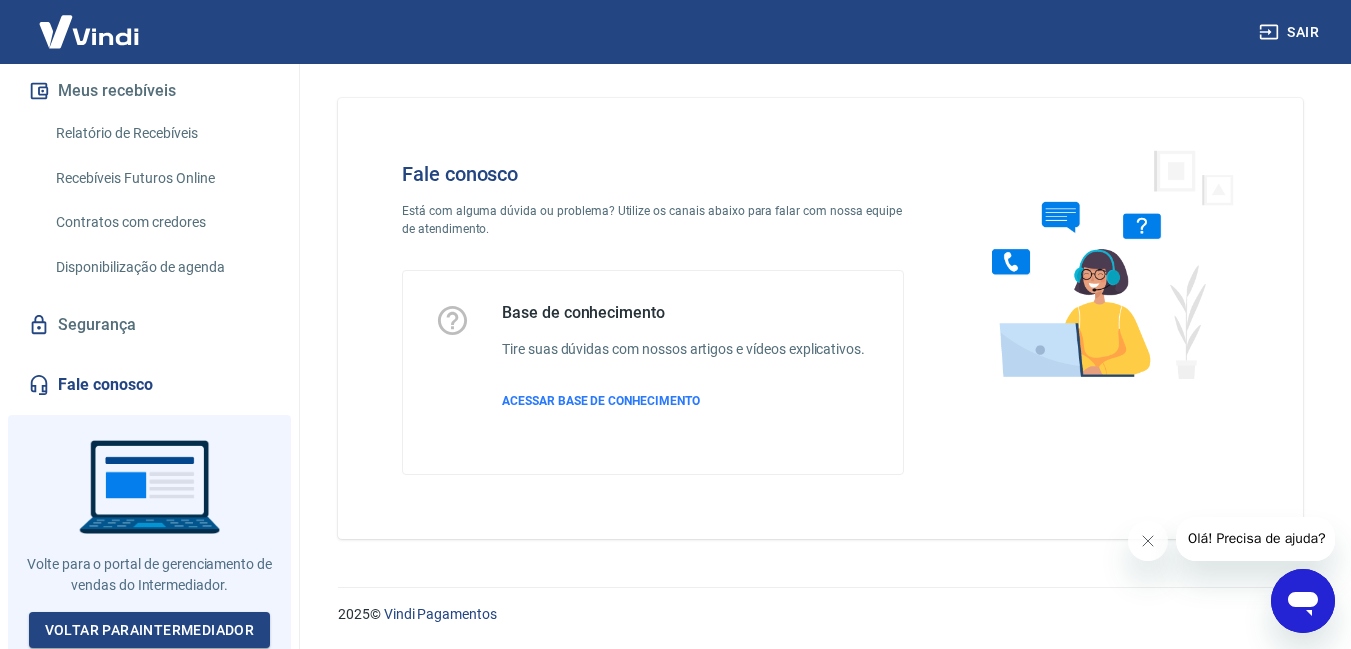 click on "Segurança" at bounding box center [149, 325] 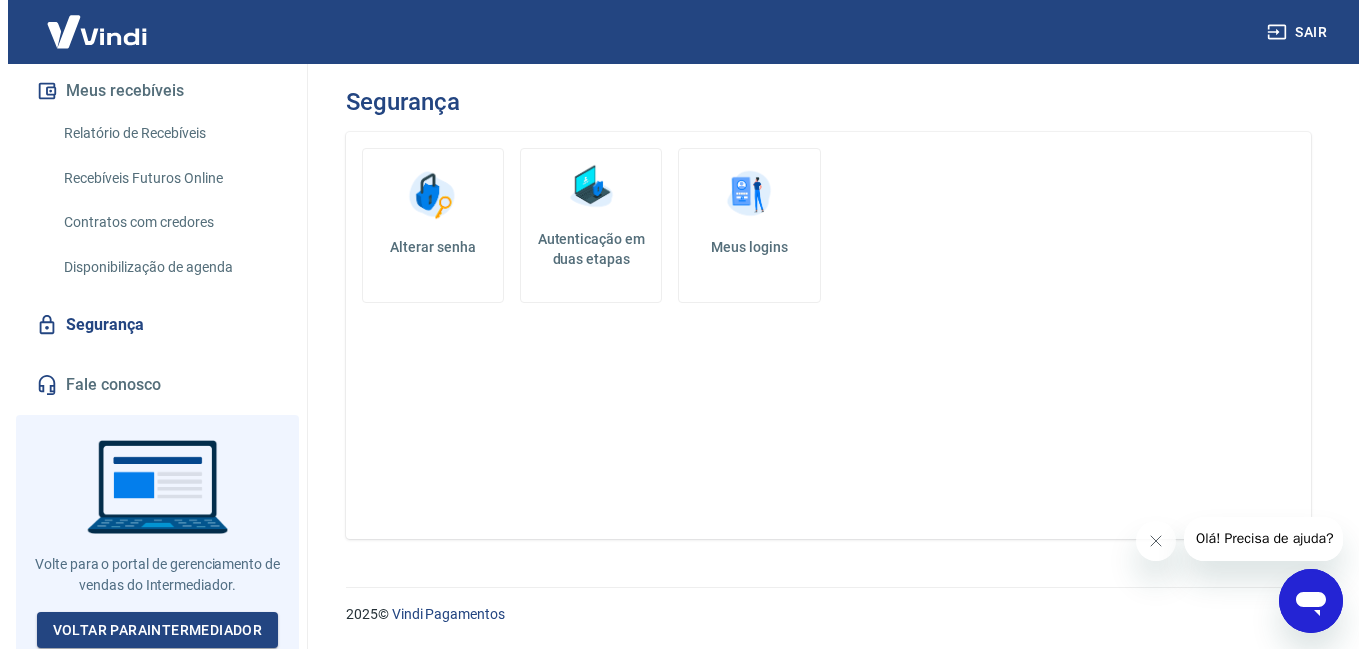 scroll, scrollTop: 0, scrollLeft: 0, axis: both 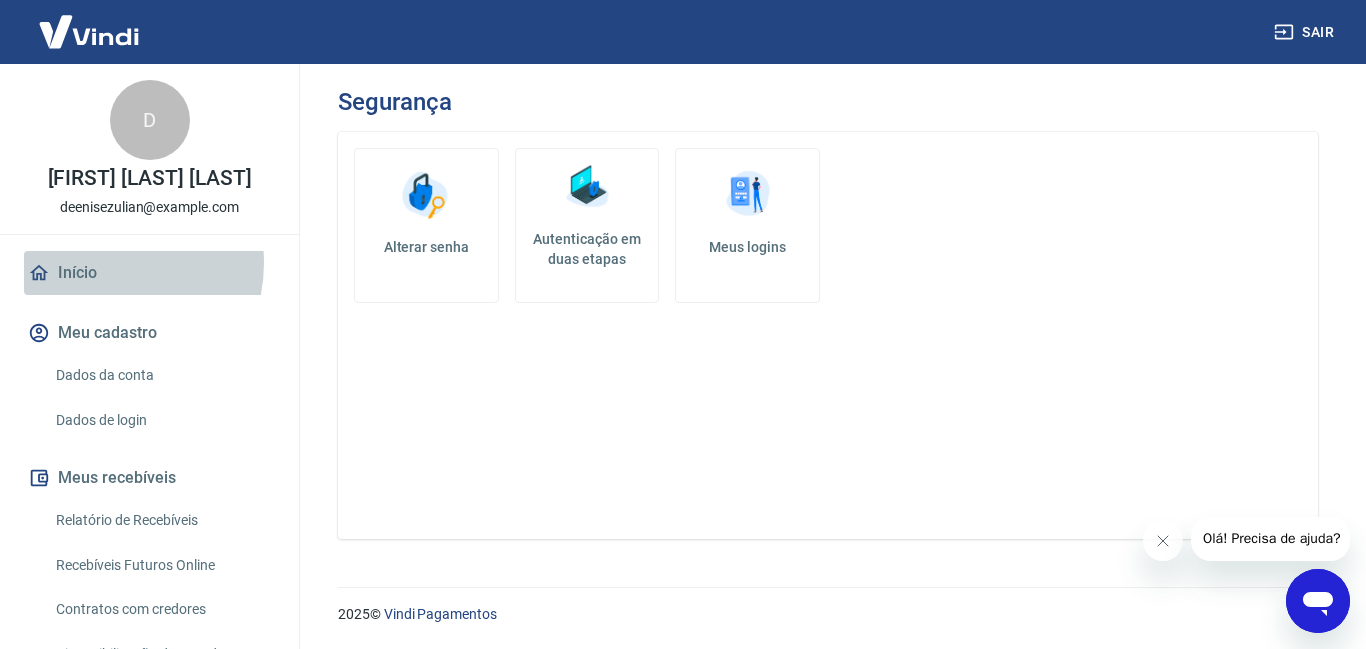 click on "Início" at bounding box center (149, 273) 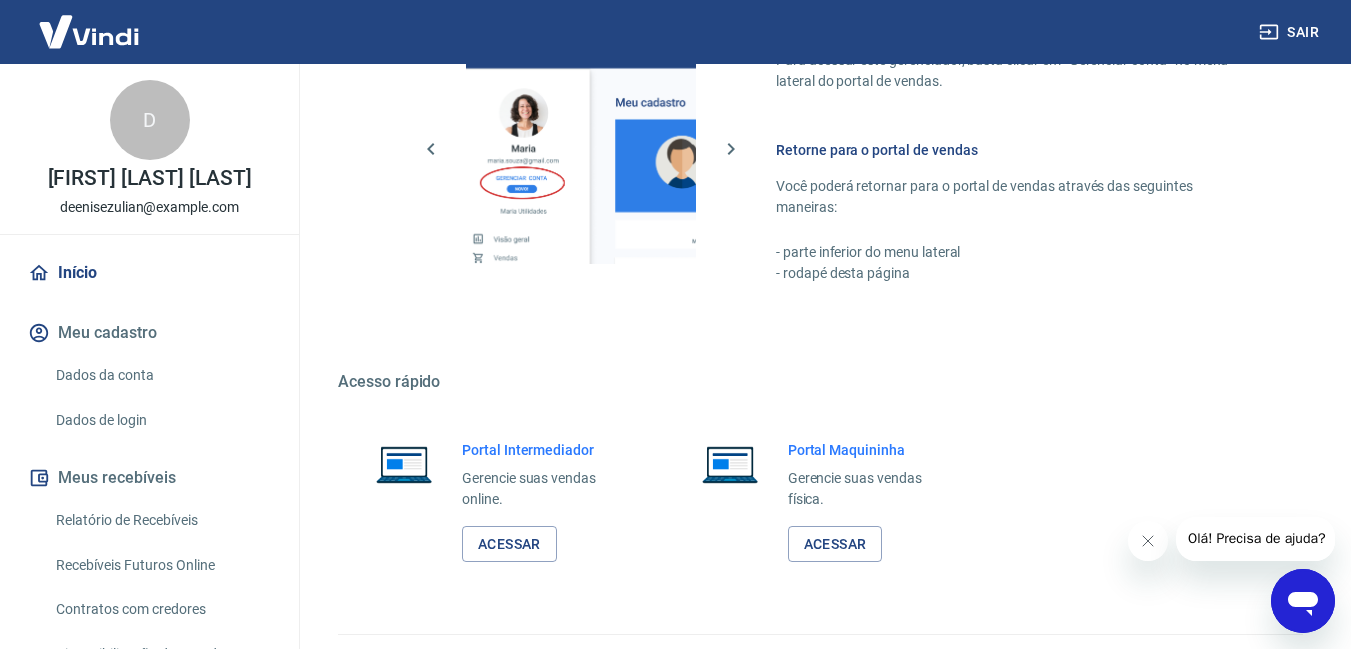 scroll, scrollTop: 1347, scrollLeft: 0, axis: vertical 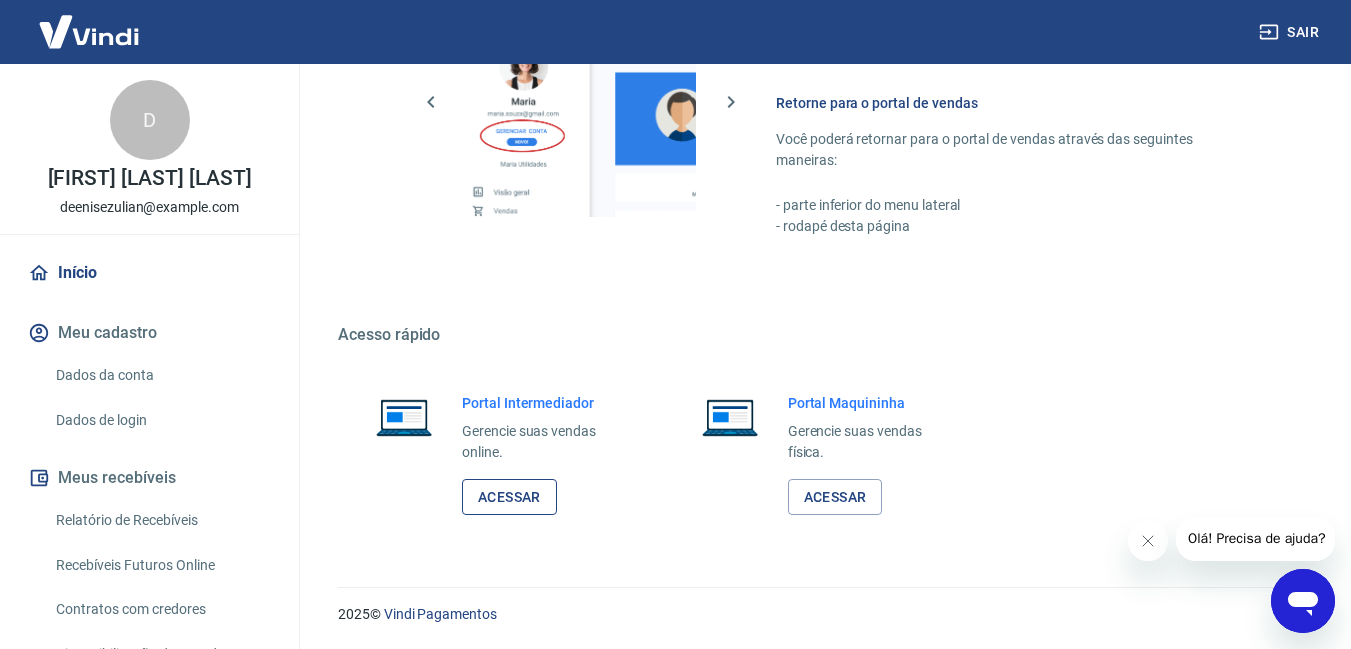click on "Acessar" at bounding box center (509, 497) 